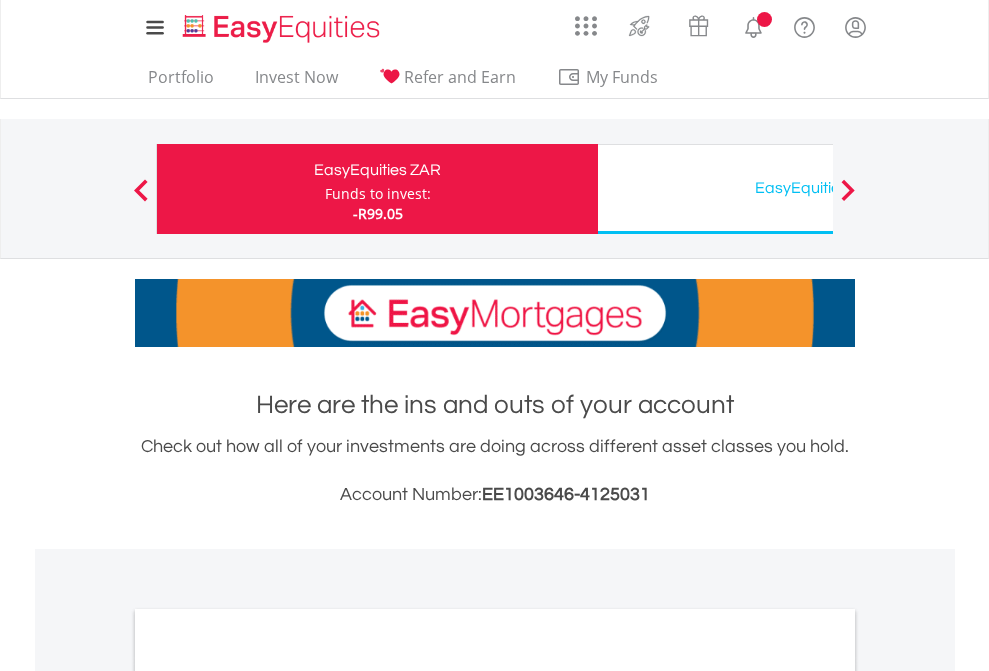 scroll, scrollTop: 0, scrollLeft: 0, axis: both 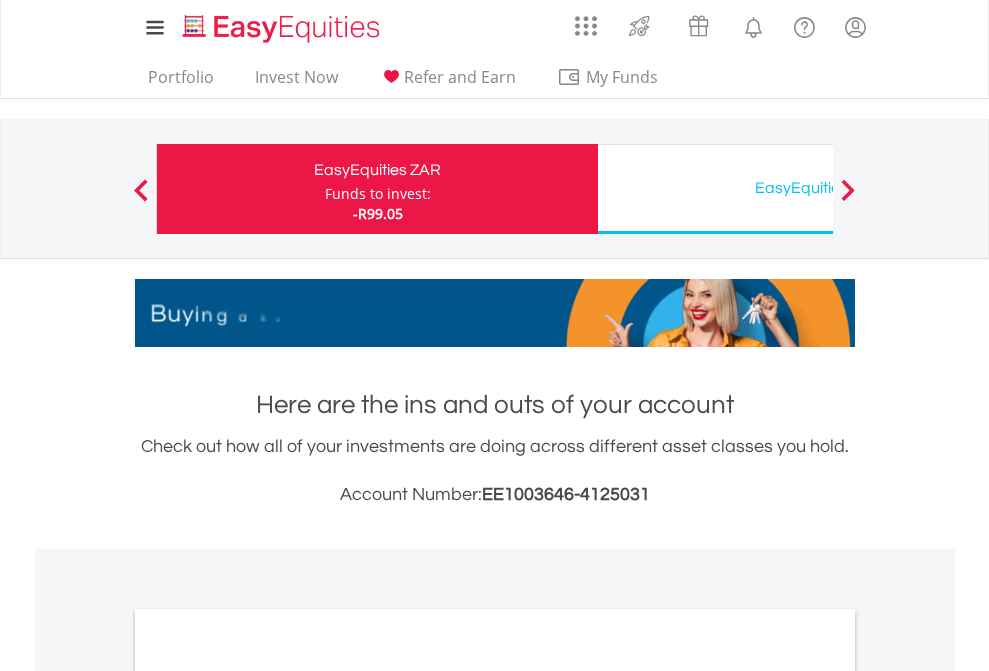 click on "Funds to invest:" at bounding box center (378, 194) 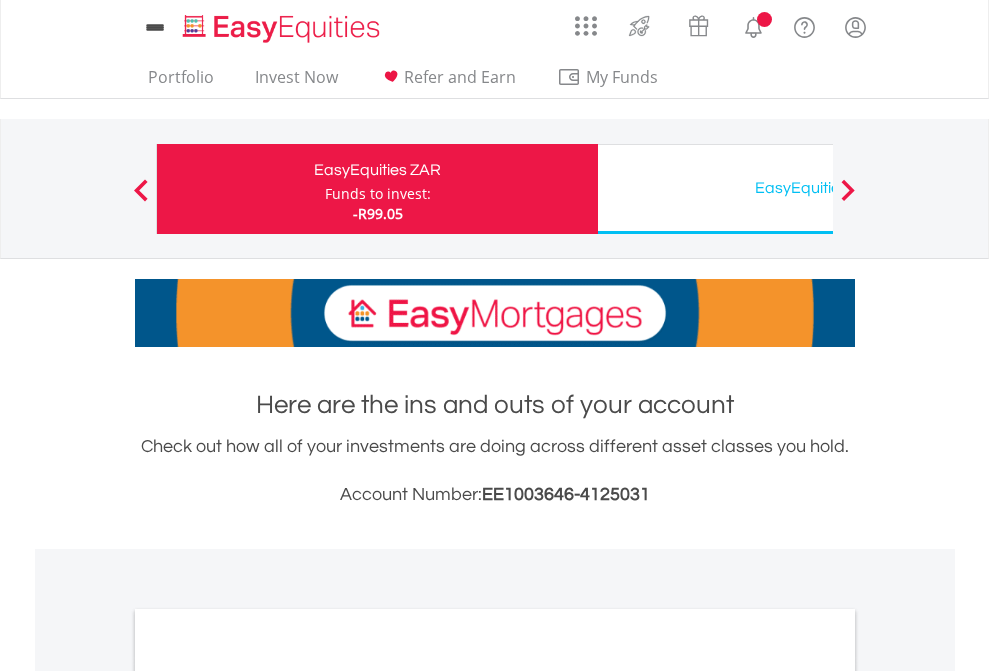 scroll, scrollTop: 0, scrollLeft: 0, axis: both 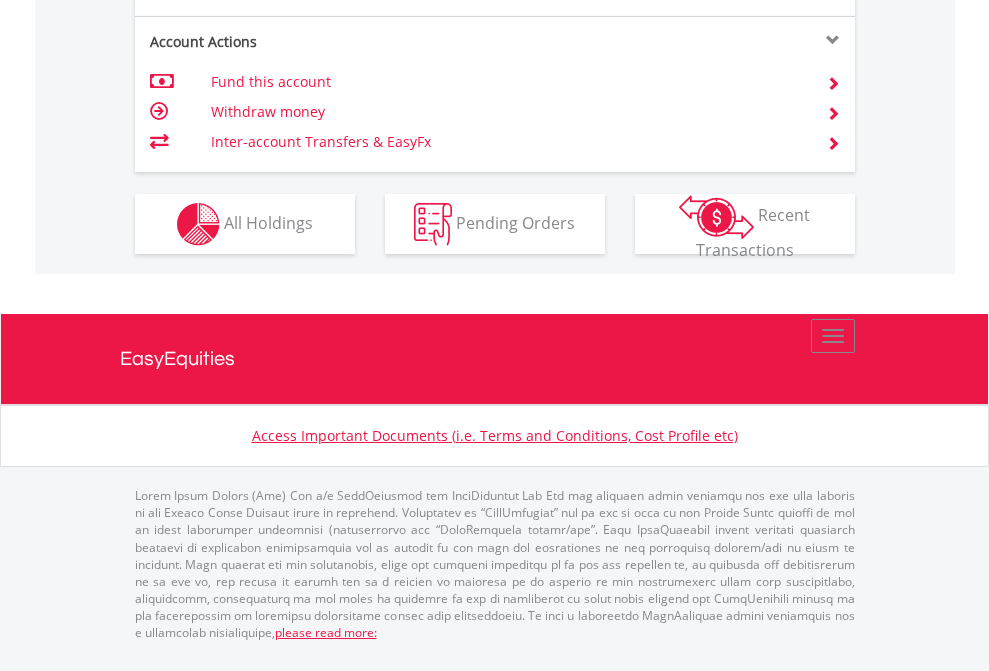 click on "Investment types" at bounding box center [706, -337] 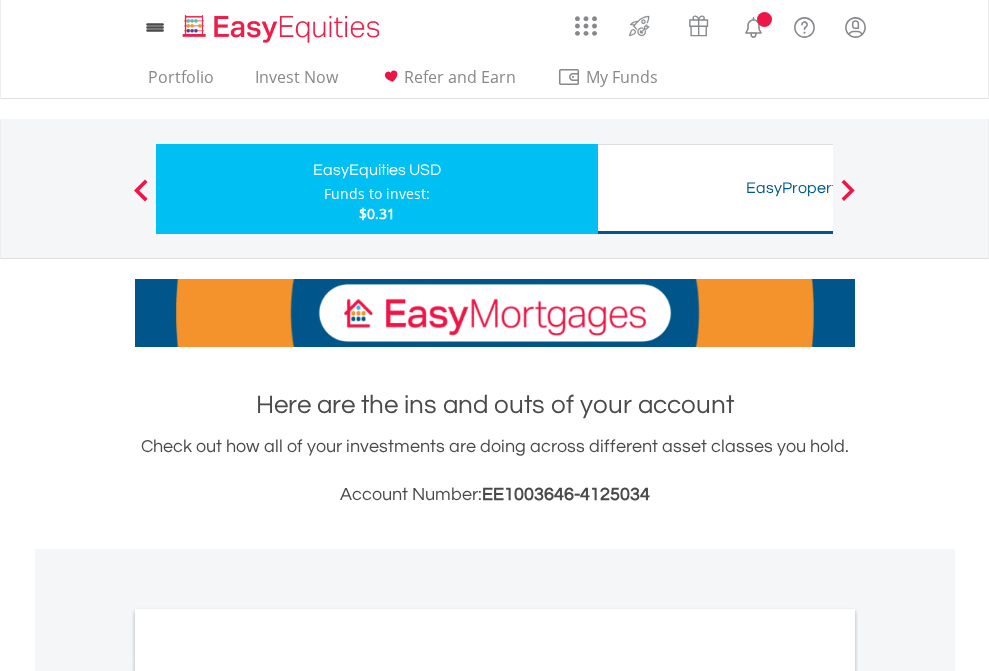 scroll, scrollTop: 0, scrollLeft: 0, axis: both 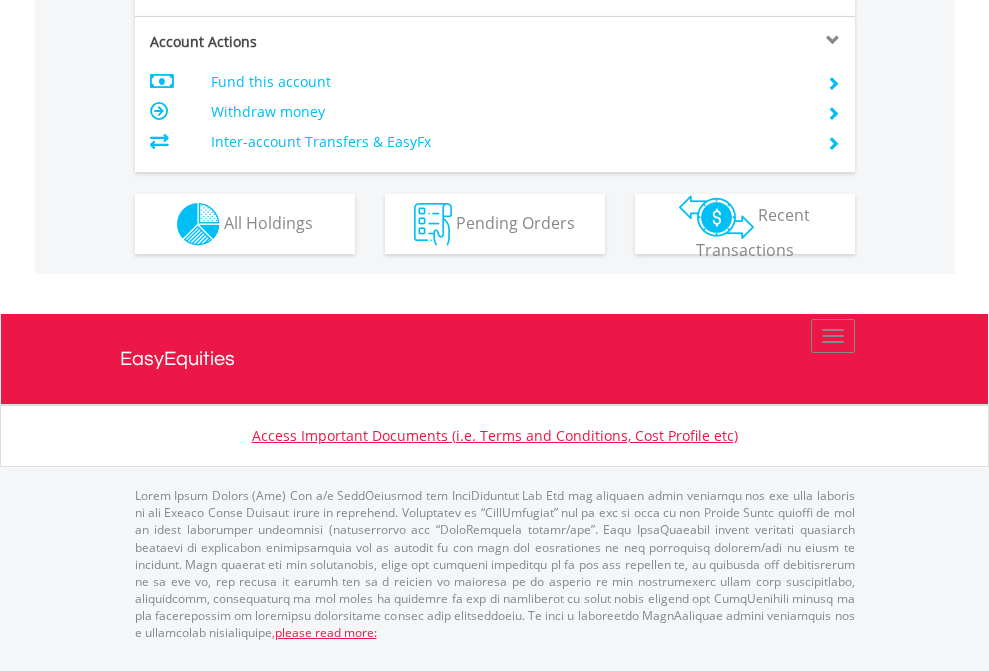 click on "Investment types" at bounding box center [706, -337] 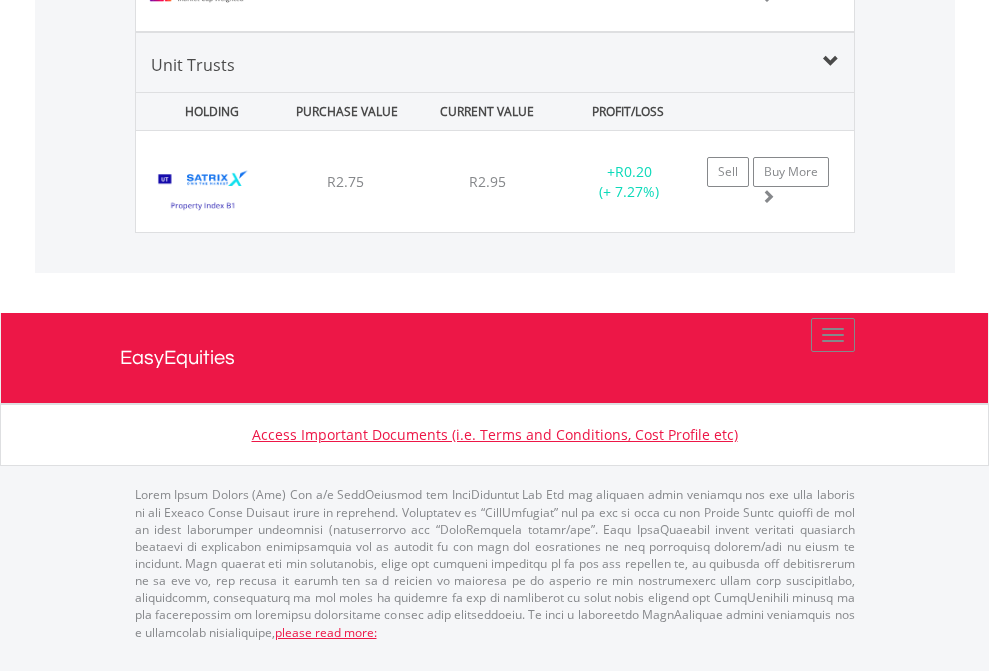 scroll, scrollTop: 2305, scrollLeft: 0, axis: vertical 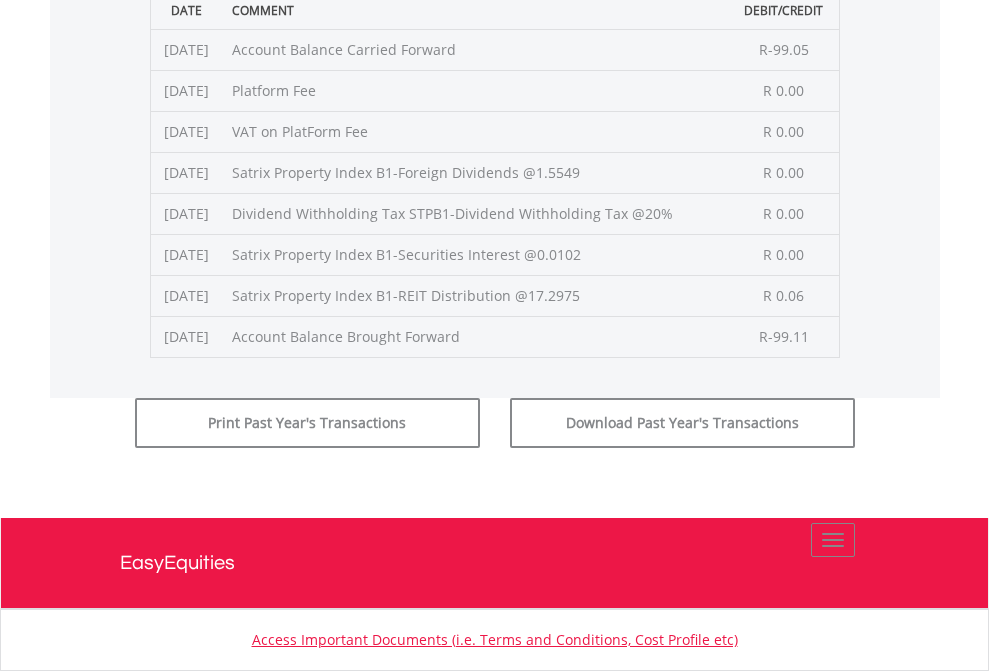 click on "Submit" at bounding box center [714, -225] 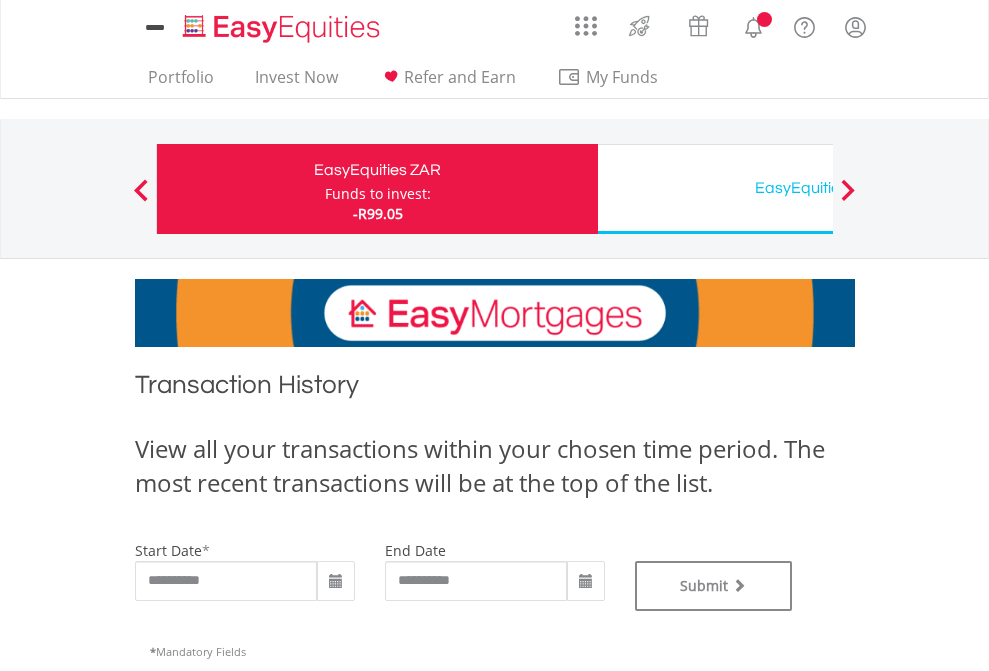 scroll, scrollTop: 0, scrollLeft: 0, axis: both 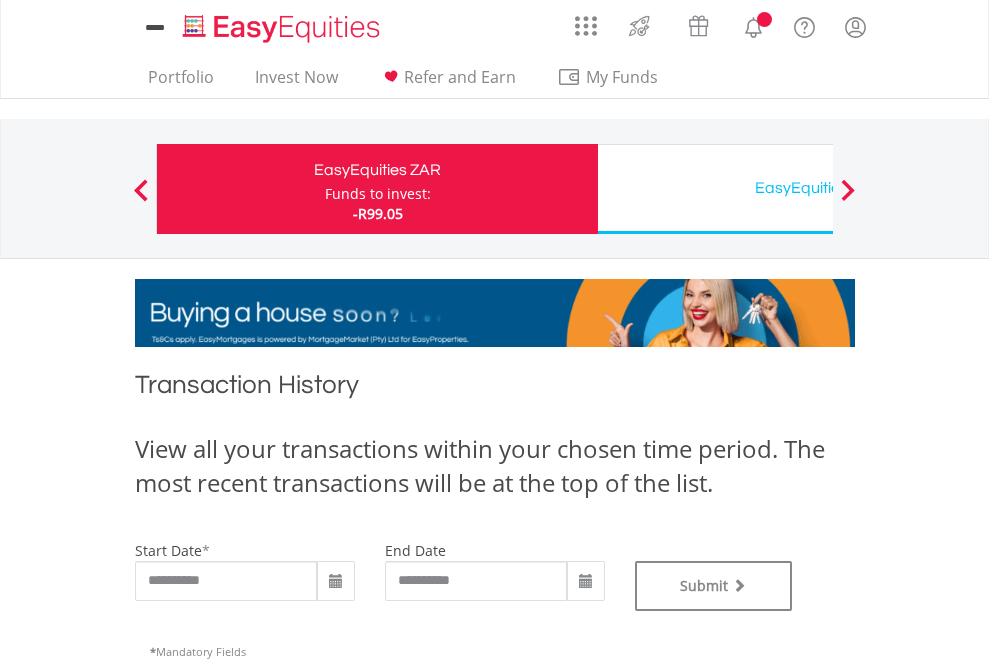 click on "EasyEquities USD" at bounding box center [818, 188] 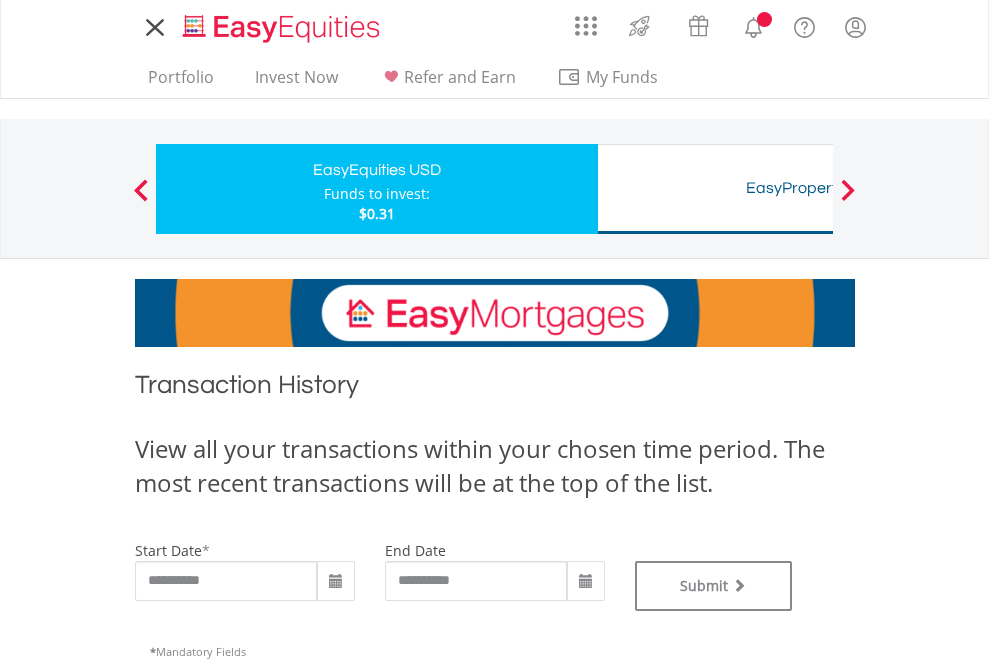 scroll, scrollTop: 0, scrollLeft: 0, axis: both 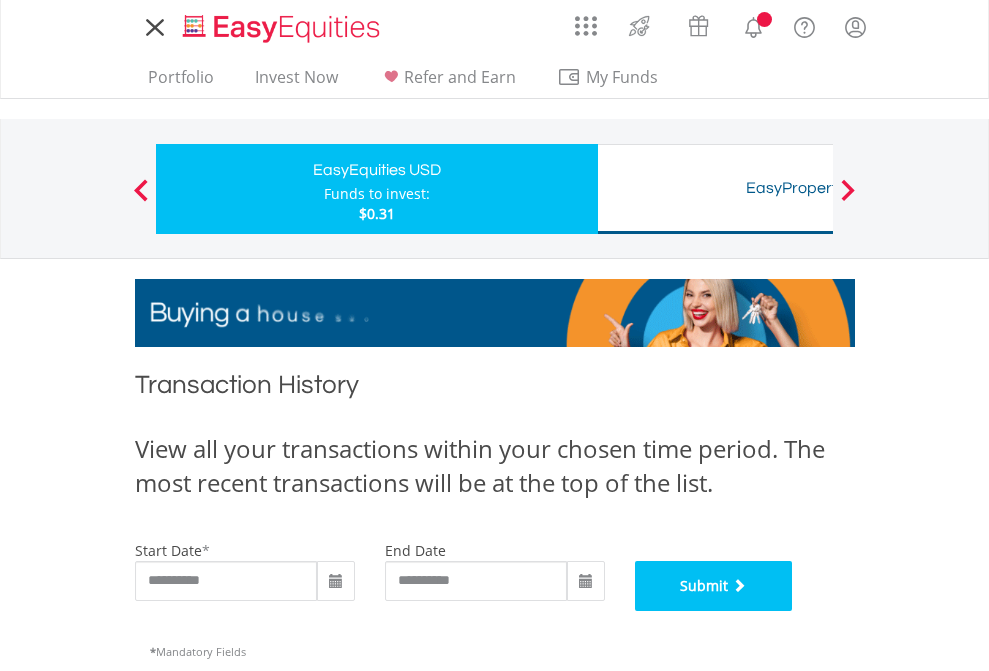 click on "Submit" at bounding box center (714, 586) 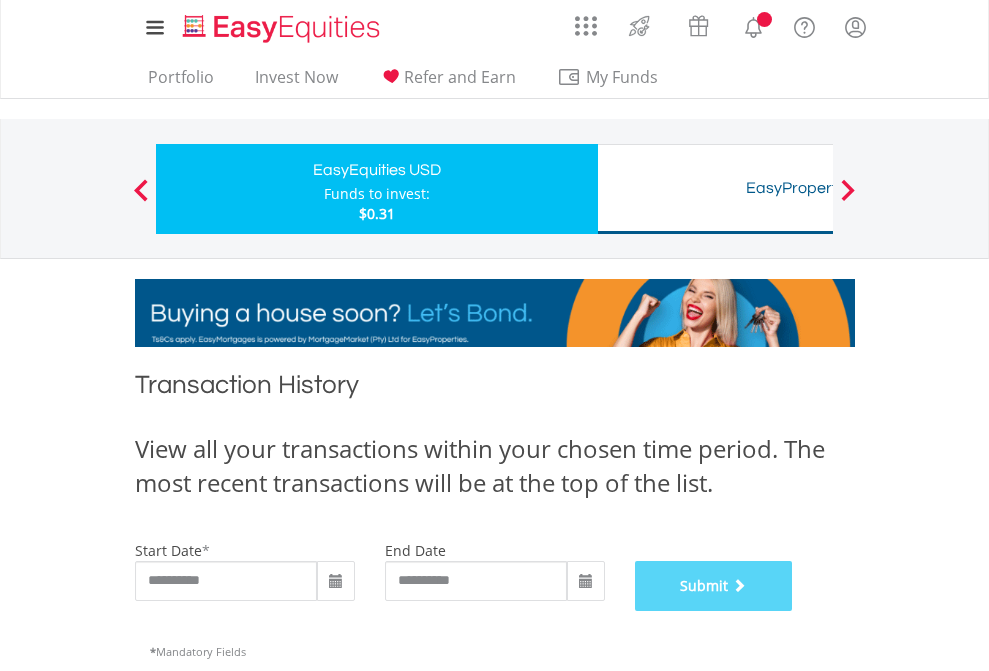 scroll, scrollTop: 811, scrollLeft: 0, axis: vertical 